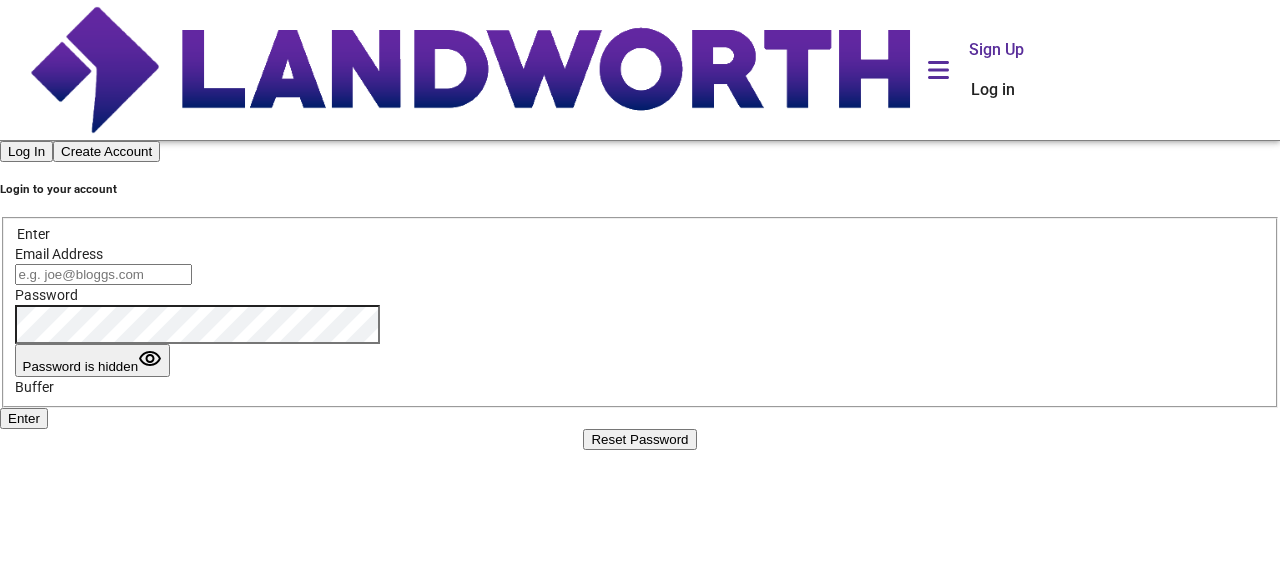 scroll, scrollTop: 0, scrollLeft: 0, axis: both 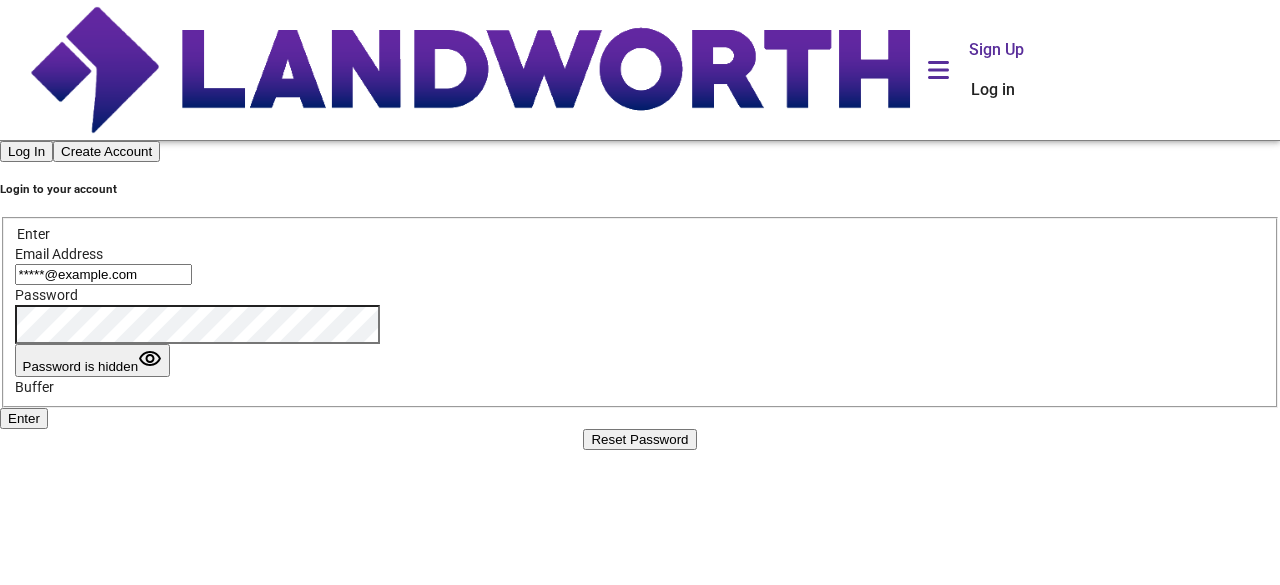 click on "Enter" at bounding box center [24, 418] 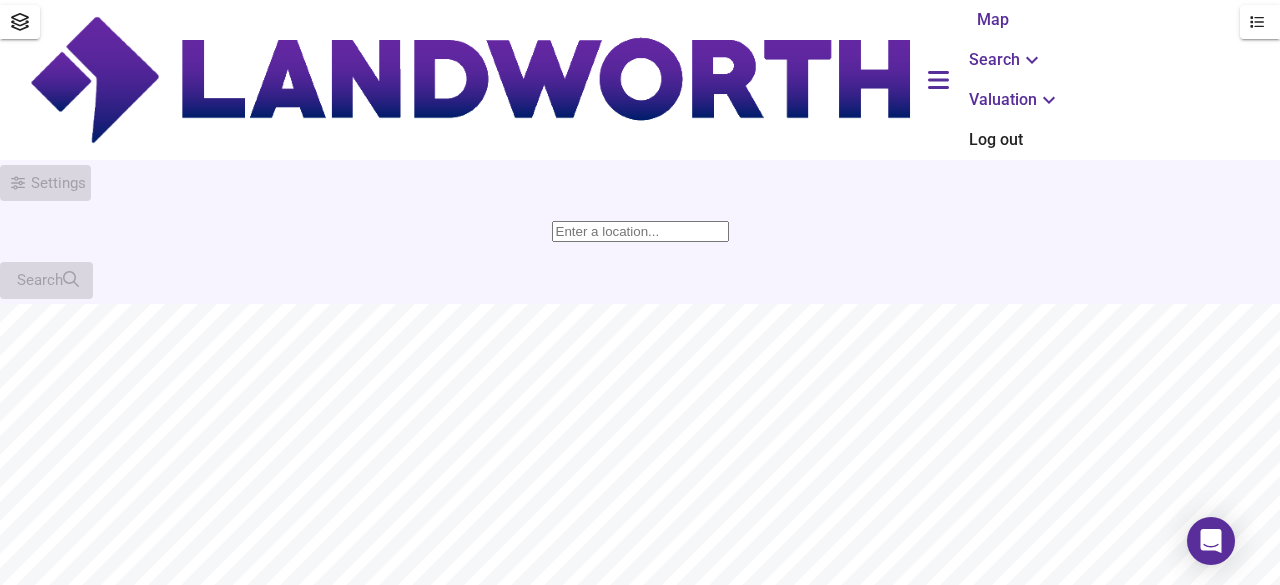 click at bounding box center [640, 231] 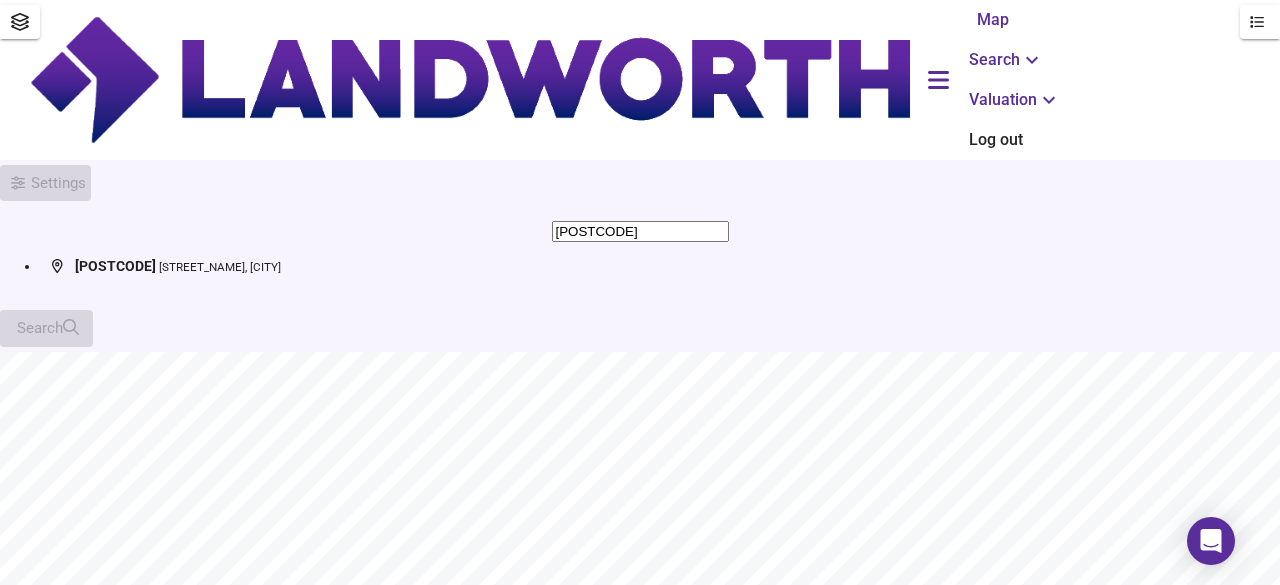 type on "Deptford High Street, London [POSTCODE]" 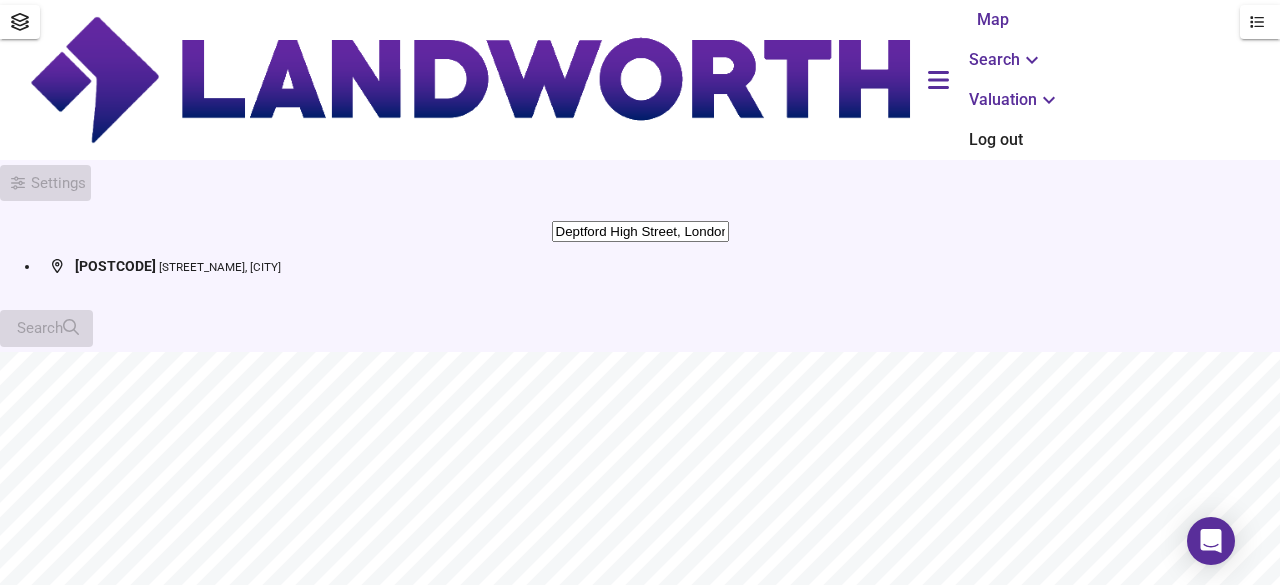 click on "[STREET_NAME], [CITY]" at bounding box center [220, 267] 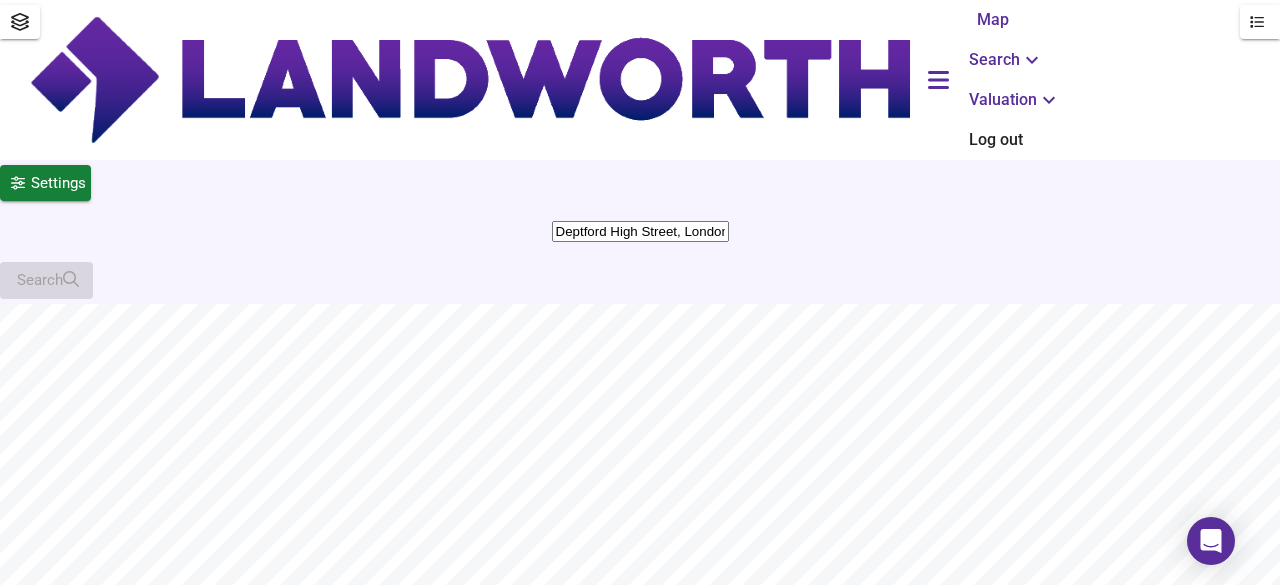 drag, startPoint x: 600, startPoint y: 552, endPoint x: 588, endPoint y: 558, distance: 13.416408 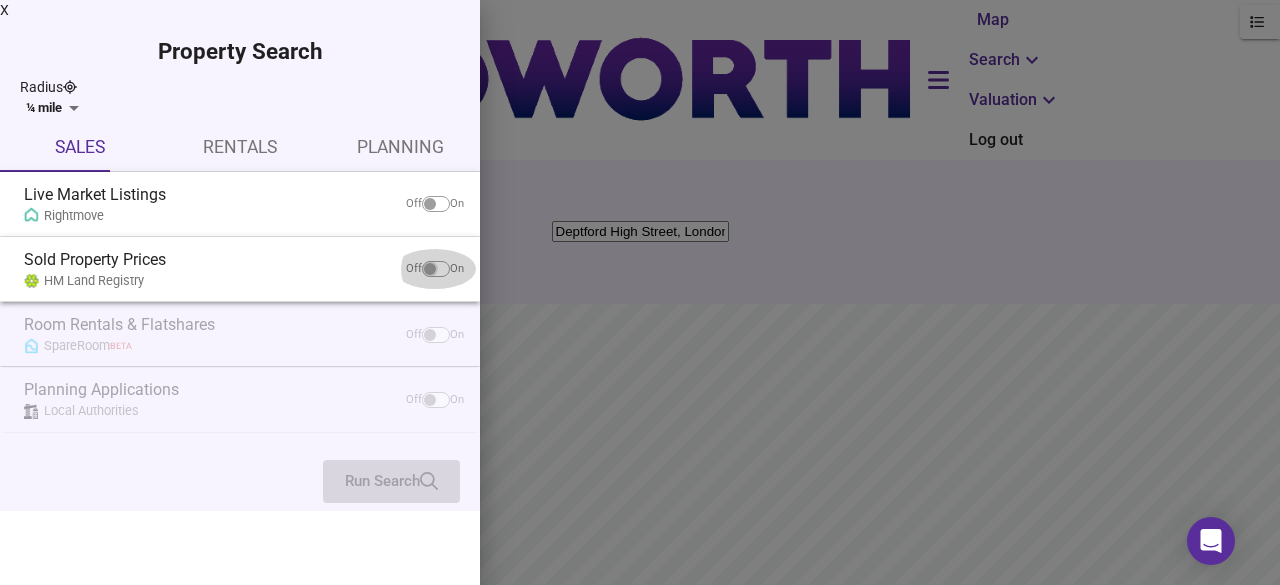 click at bounding box center [430, 204] 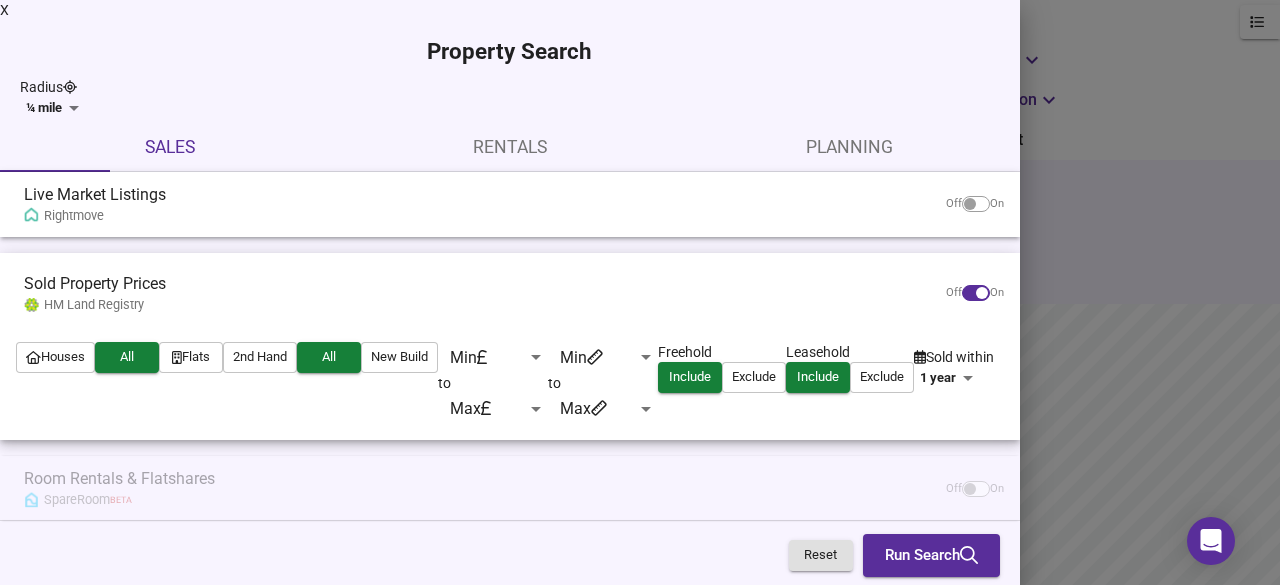 click at bounding box center [970, 204] 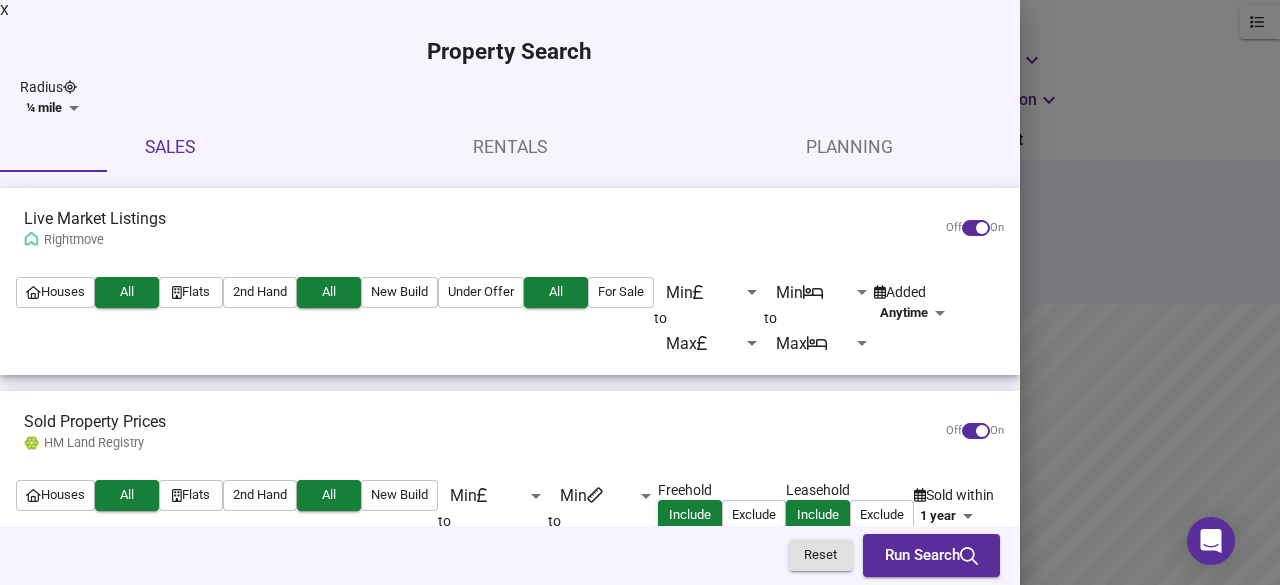 click at bounding box center (982, 228) 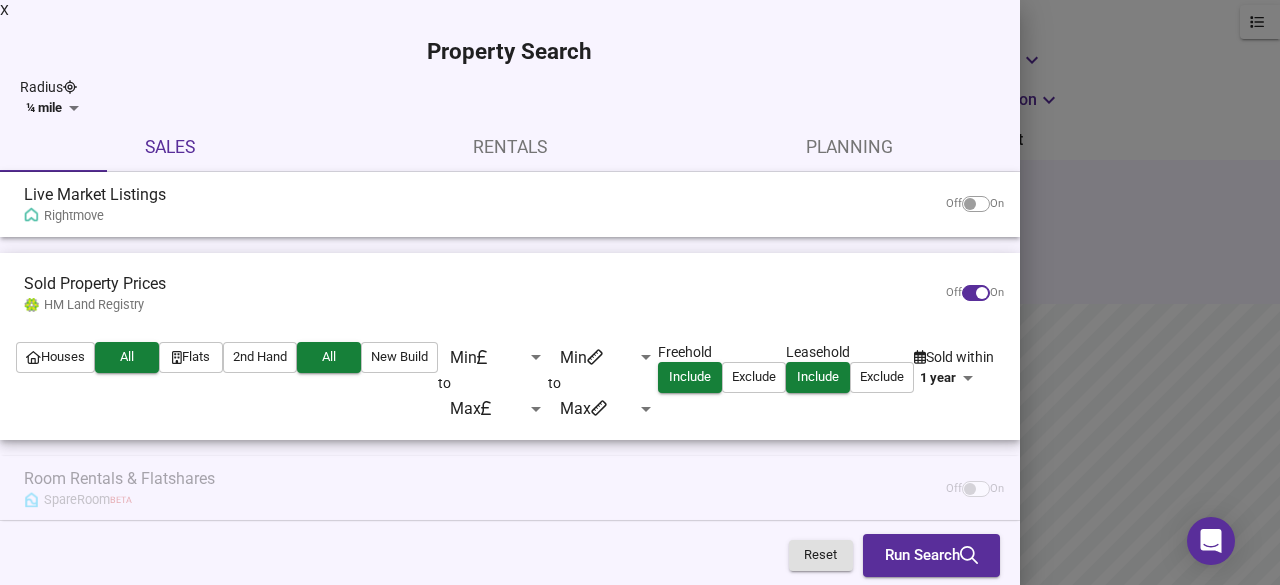 scroll, scrollTop: 100, scrollLeft: 0, axis: vertical 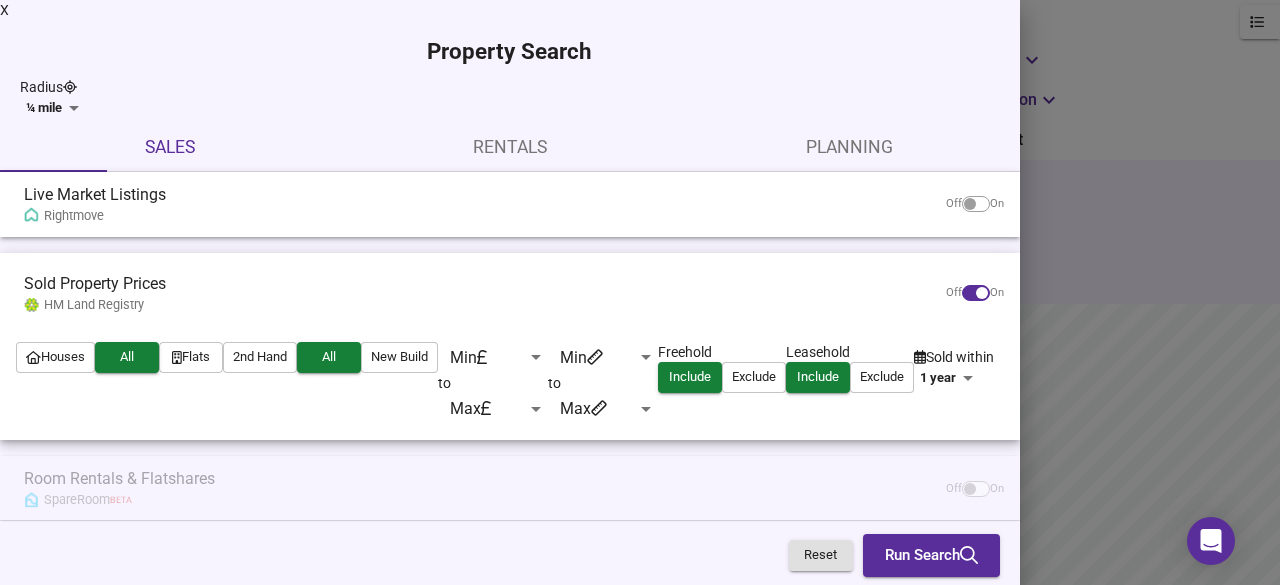 click on "Flats" at bounding box center [191, 357] 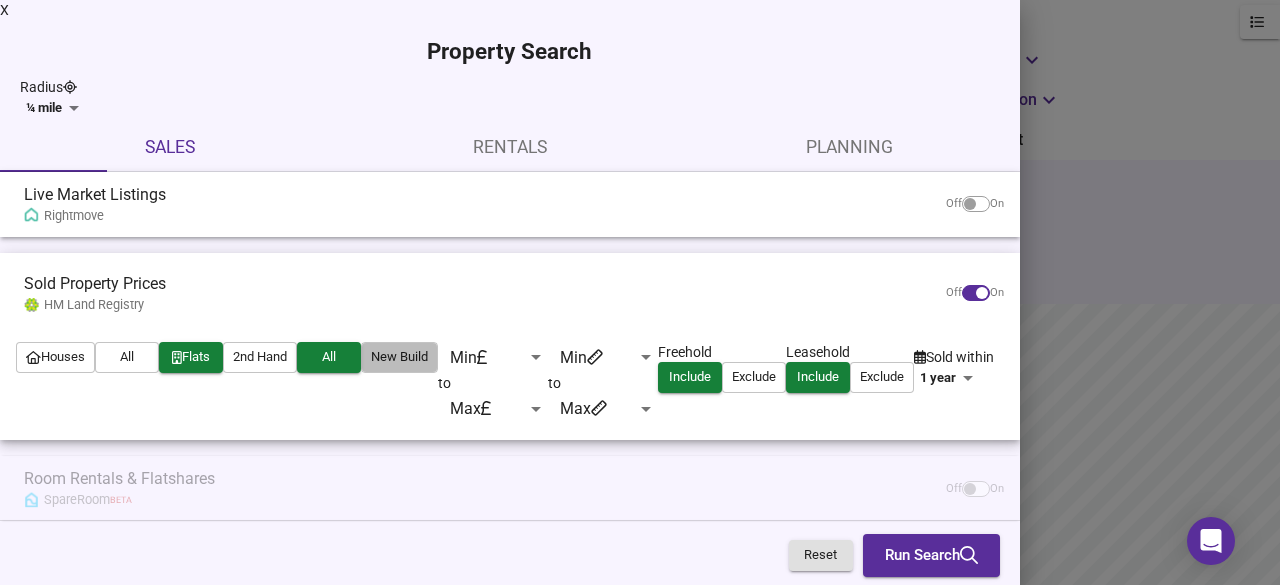 click on "New Build" at bounding box center (399, 357) 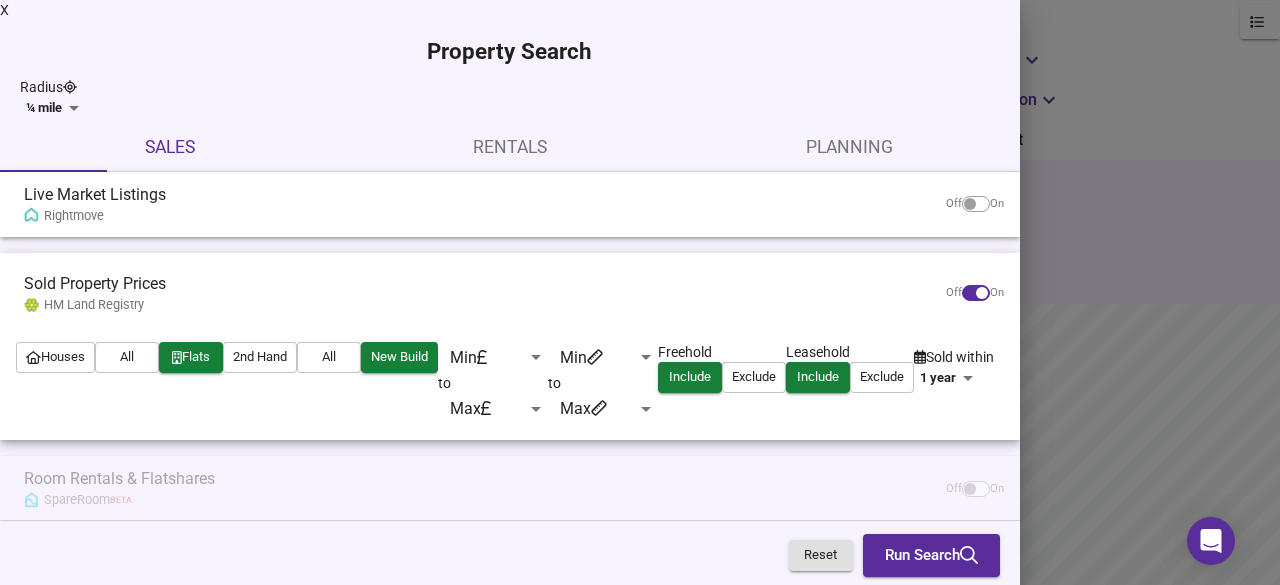 click on "Run Search" at bounding box center (931, 556) 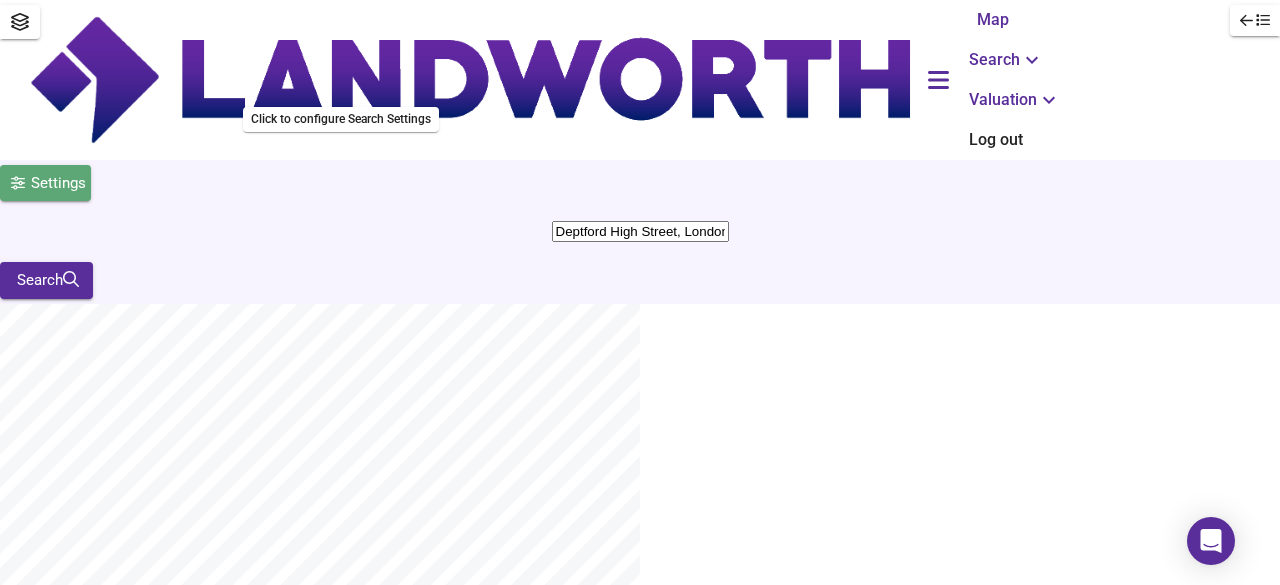 click on "Settings" at bounding box center (58, 183) 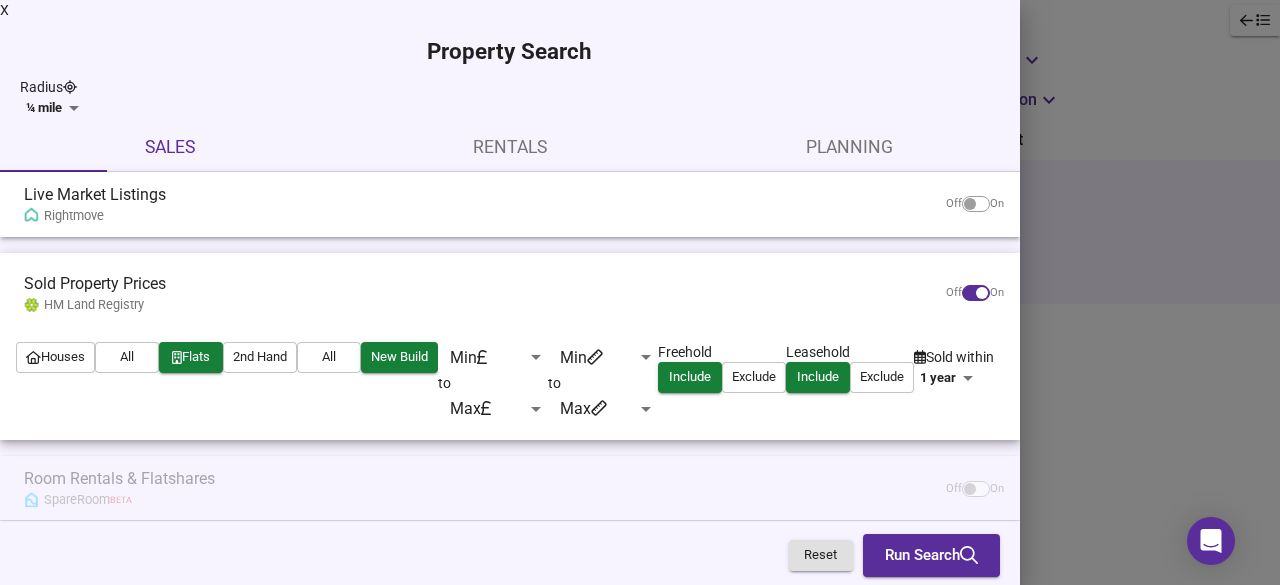 click on "All" at bounding box center (329, 357) 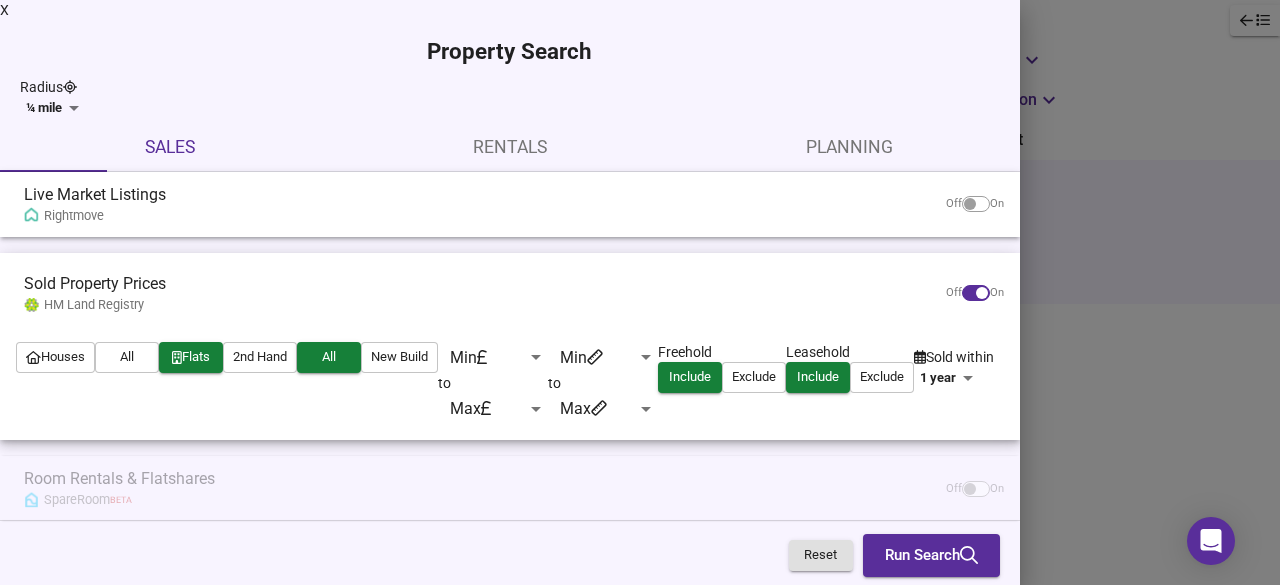 click on "Run Search" at bounding box center [931, 556] 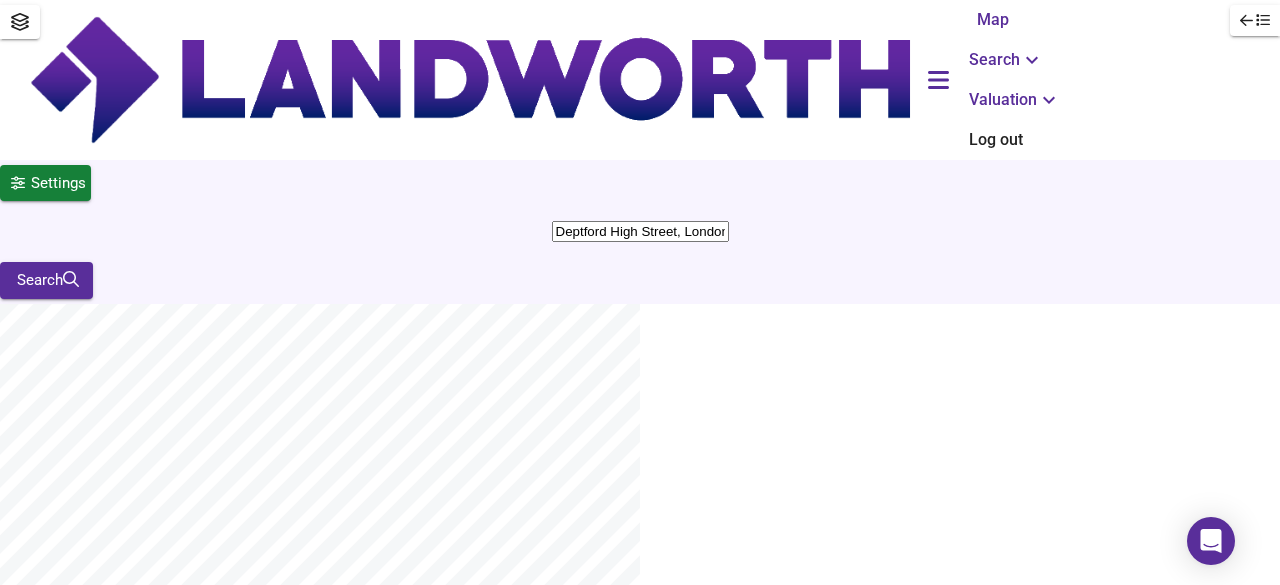 scroll, scrollTop: 1800, scrollLeft: 0, axis: vertical 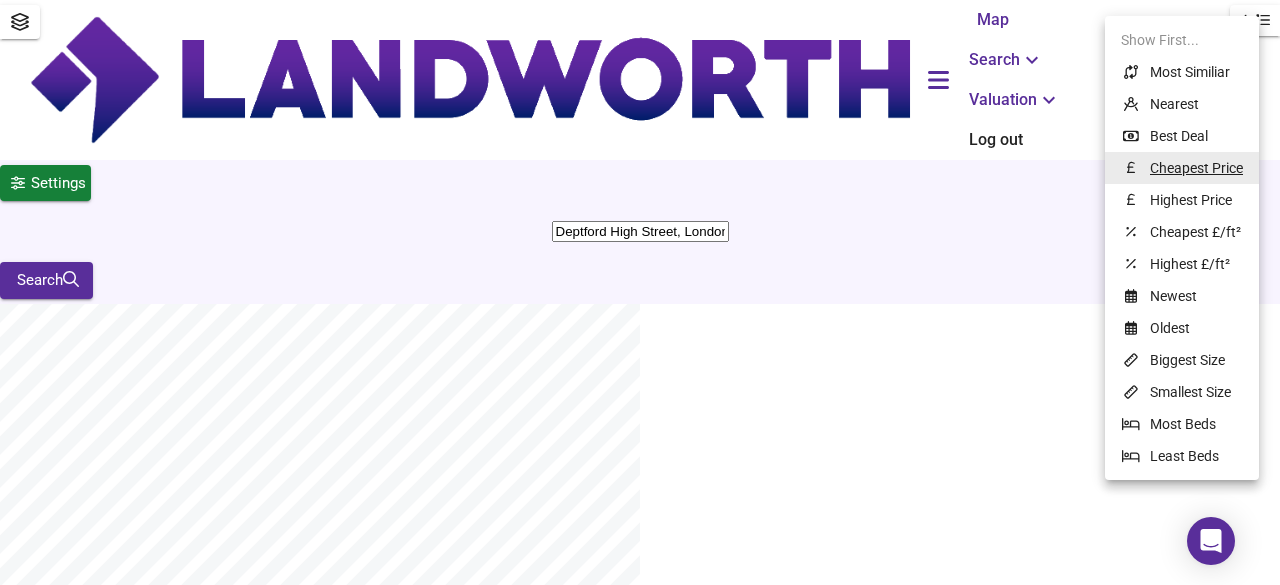 click on "Deptford High Street, London [POSTAL_CODE] Search Legend Found 30 Properties £ 335,493 £ 602 / ft² average Today Sort cheapest [DAY] [MONTH] [YEAR] SOLD £165,000 8 Flat 2, 2a Glenville Grove, [POSTAL_CODE] Flat 2, 2a Glenville Grove, [POSTAL_CODE] 2 Bed Flat 753 ft² £ 554 / ft² Cheap -22% [DAY] [MONTH] [YEAR] SOLD £175,000 Flat 6, Marlow Court, 24 McMillan Street, [POSTAL_CODE] Flat 6, Marlow Court, 24 McMillan Street, [POSTAL_CODE] 1 Bed Flat 484 ft² £ 362 / ft² Great Deal -65% [DAY] [MONTH] [YEAR] SOLD £195,000 8 Flat 23, Merganser Court, Edward Street, [POSTAL_CODE] Flat 23, Merganser Court, Edward Street, [POSTAL_CODE] Flat Council 258 ft² £ 756 / ft² Premium Price +60% [DAY] [MONTH] [YEAR] SOLD £215,000 6 22 Baildon Street, [POSTAL_CODE] 22 Baildon Street, [POSTAL_CODE] Flat 312 ft² £ 689 / ft² Expensive +25% [DAY] [MONTH] [YEAR] SOLD £230,000 10 1 Bed Flat 452 ft² £" at bounding box center (640, 3148) 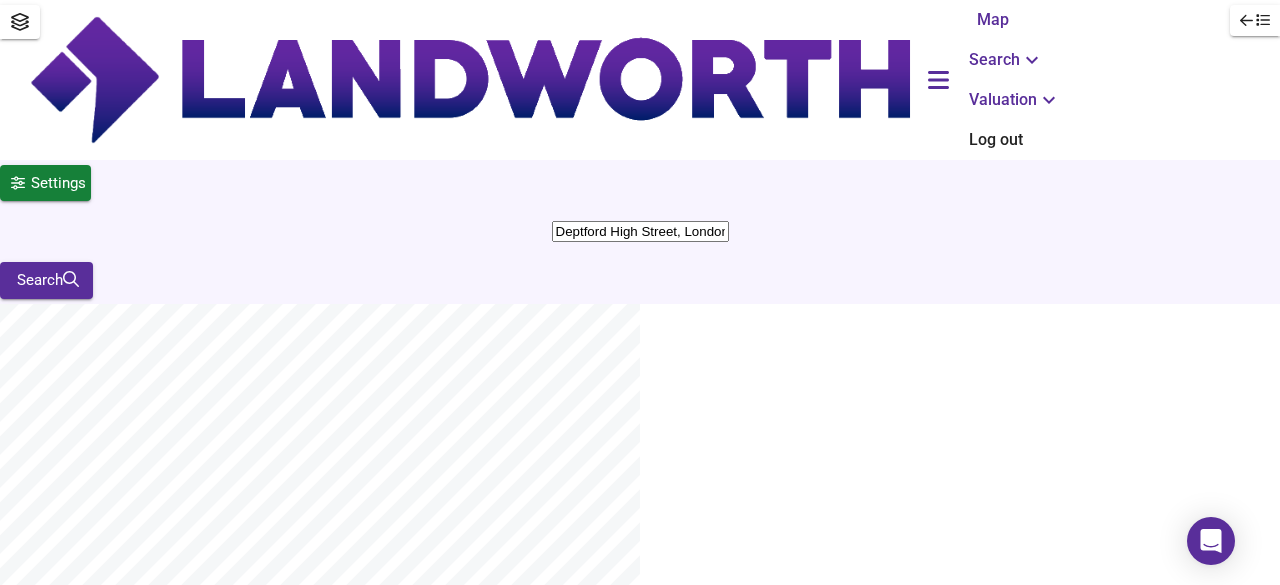scroll, scrollTop: 0, scrollLeft: 0, axis: both 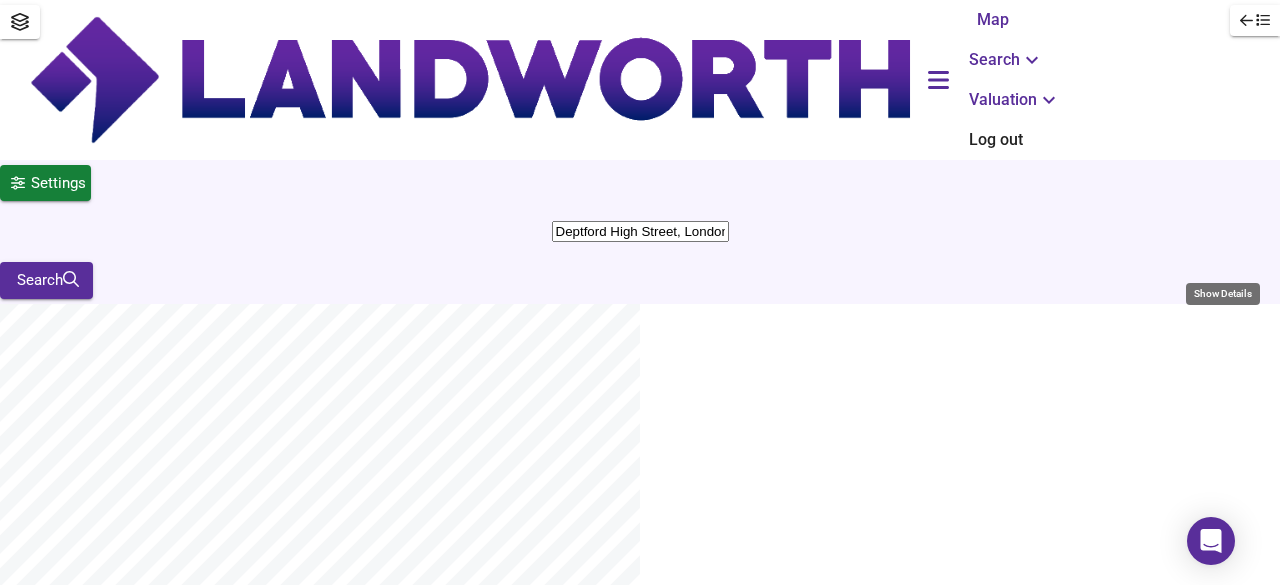 click at bounding box center [1252, 1399] 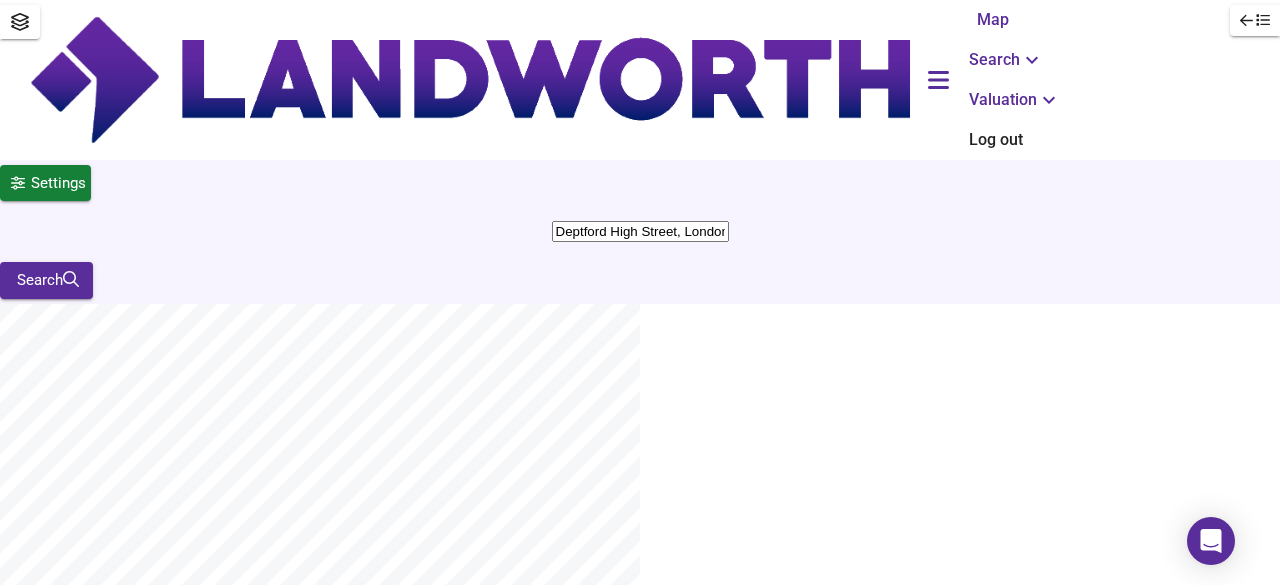 scroll, scrollTop: 0, scrollLeft: 0, axis: both 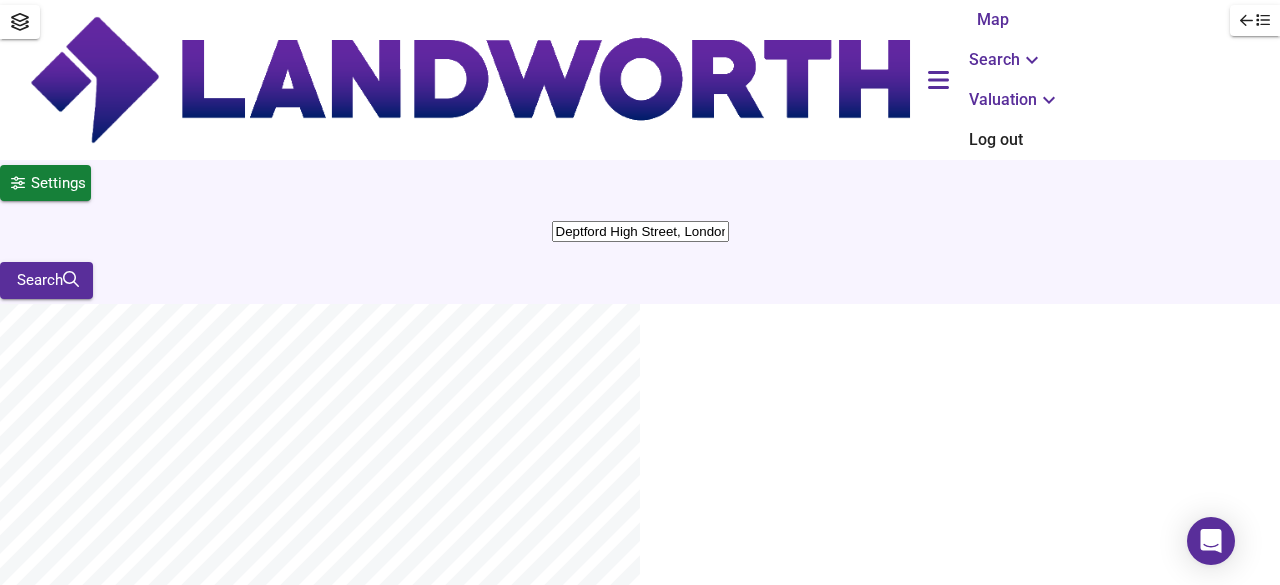 click on "£/ft²" at bounding box center (146, 1565) 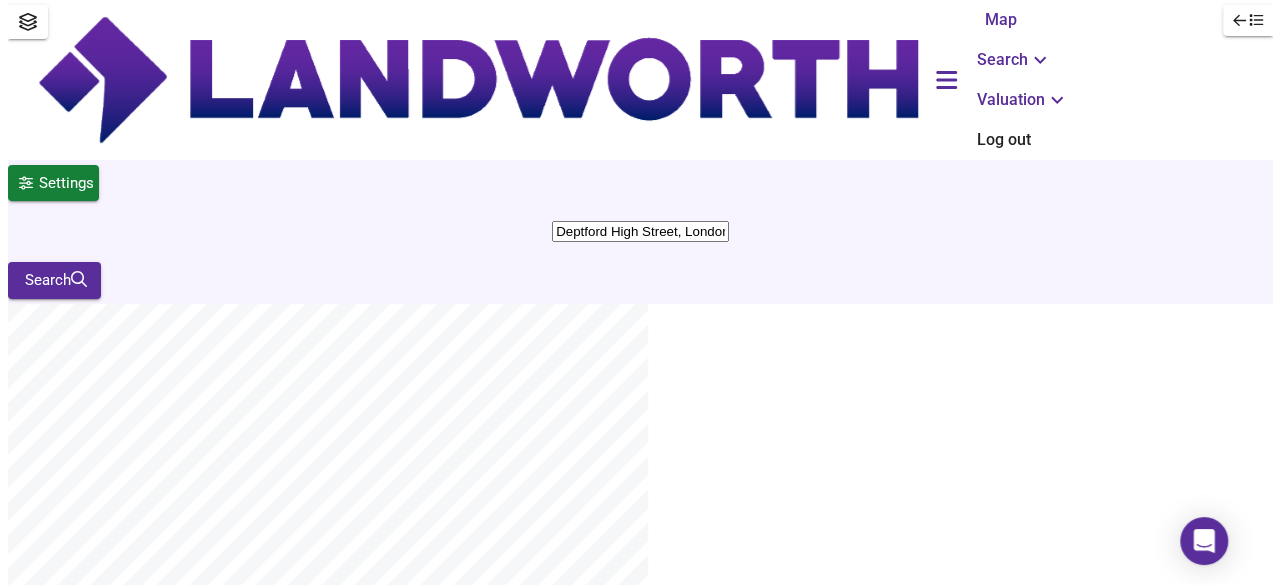 scroll, scrollTop: 400, scrollLeft: 0, axis: vertical 